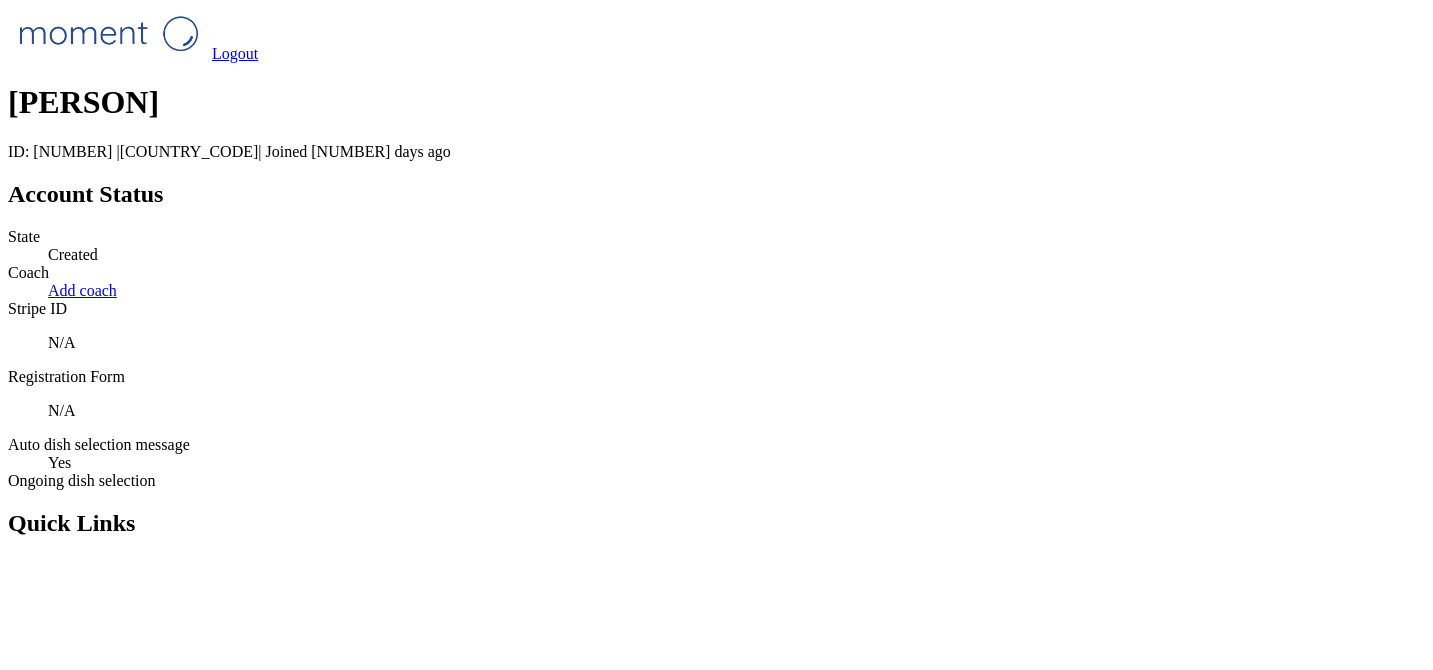 scroll, scrollTop: 0, scrollLeft: 0, axis: both 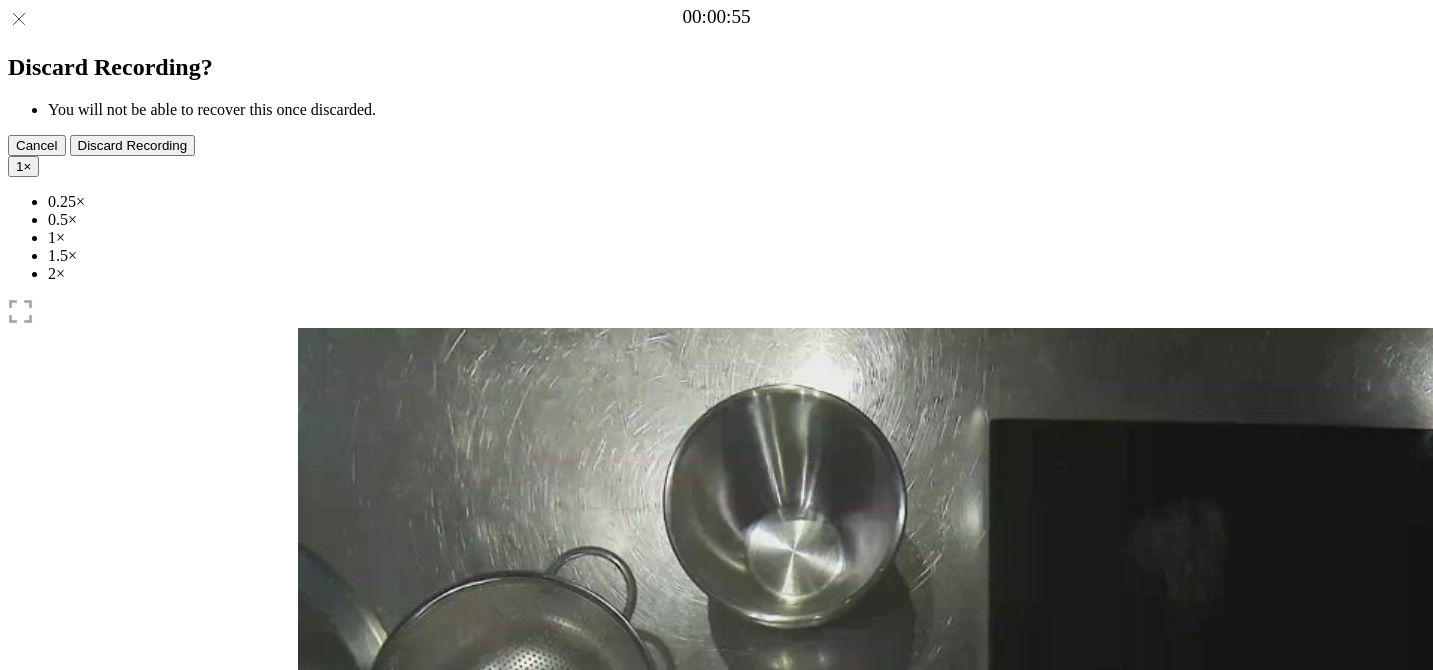 click at bounding box center [399, 1148] 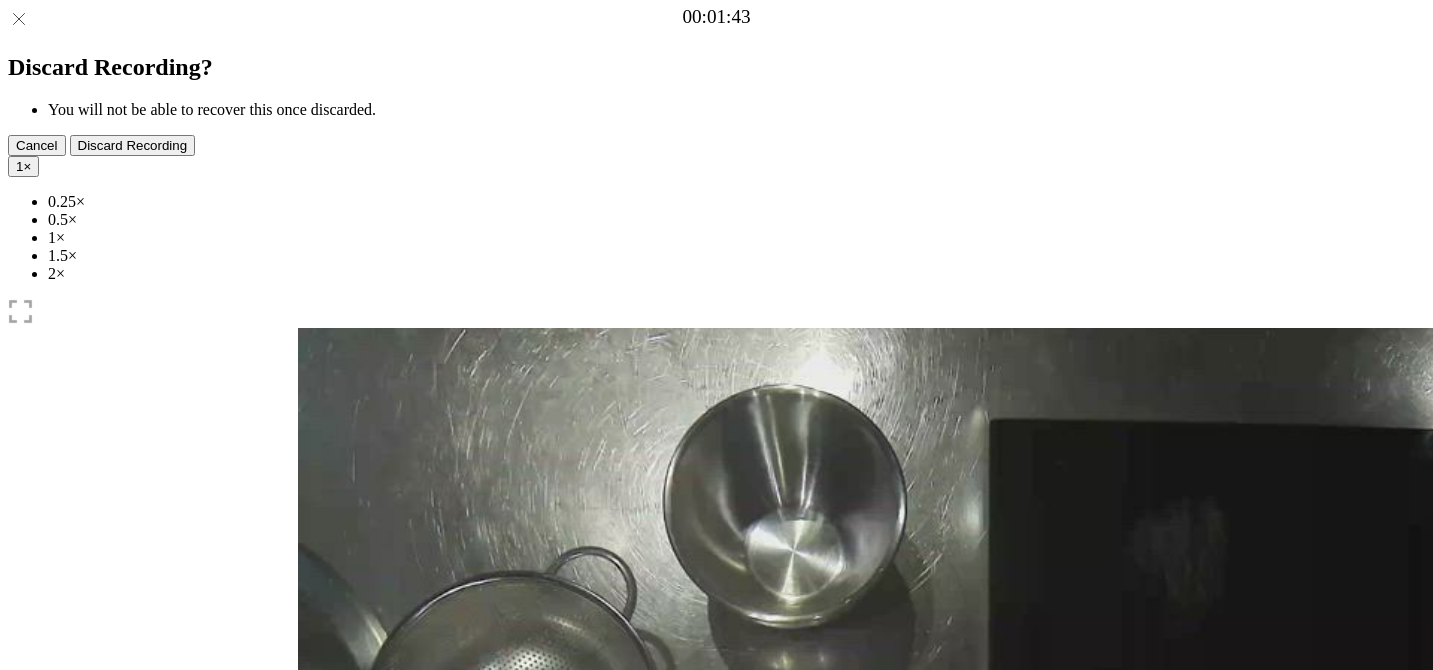 click on "Time elapsed:  00:03
Time remaining:  00:55" at bounding box center [717, 1006] 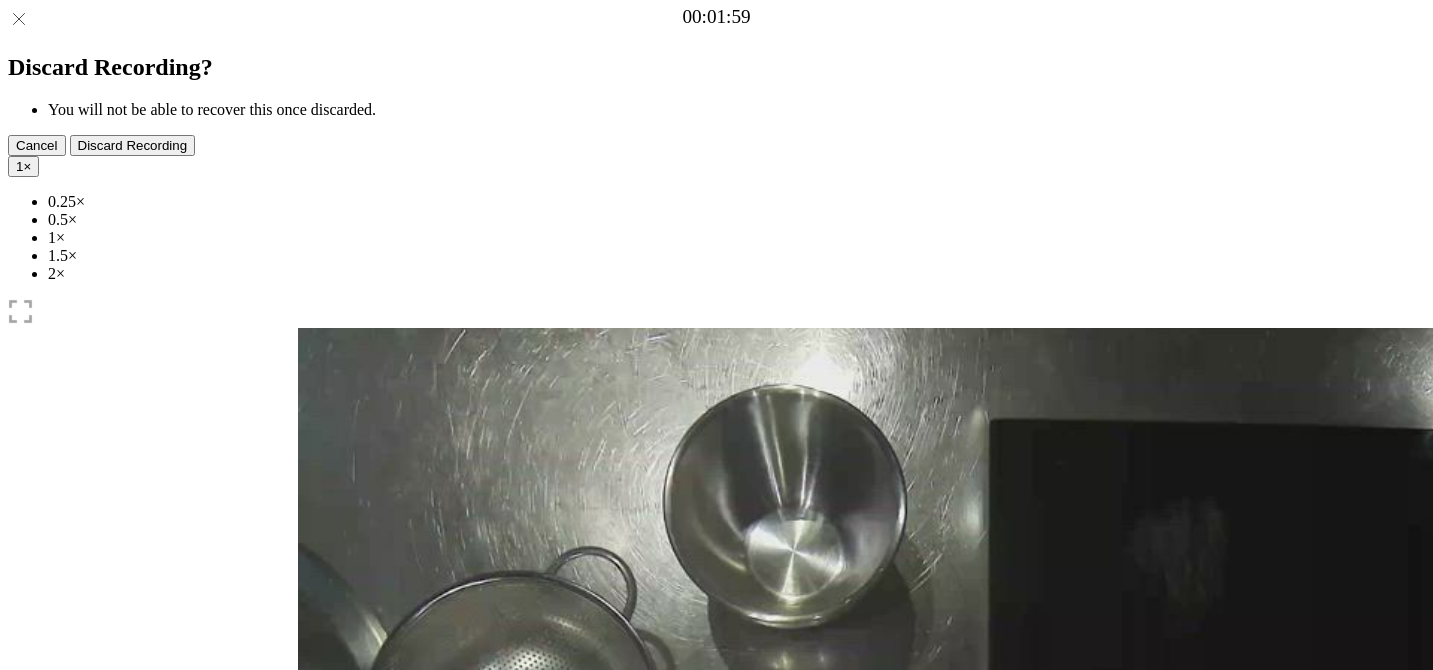 click at bounding box center (410, 1041) 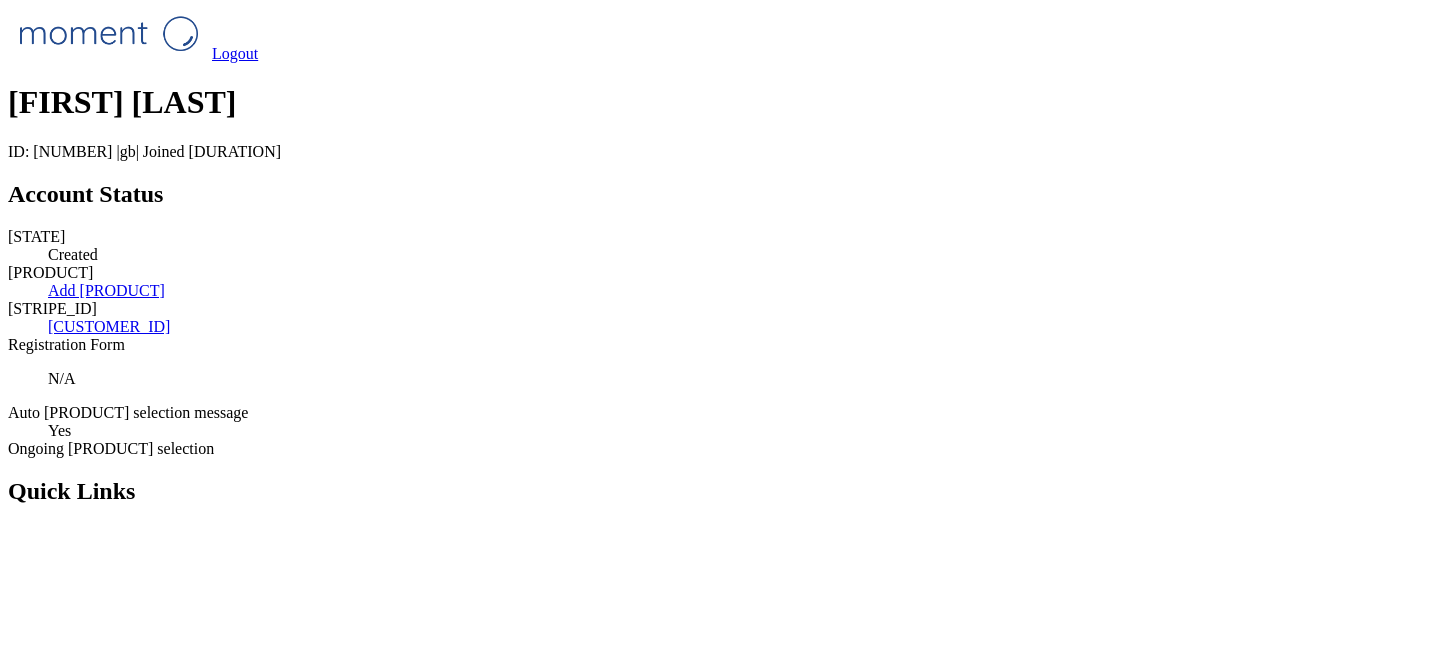 scroll, scrollTop: 5460, scrollLeft: 0, axis: vertical 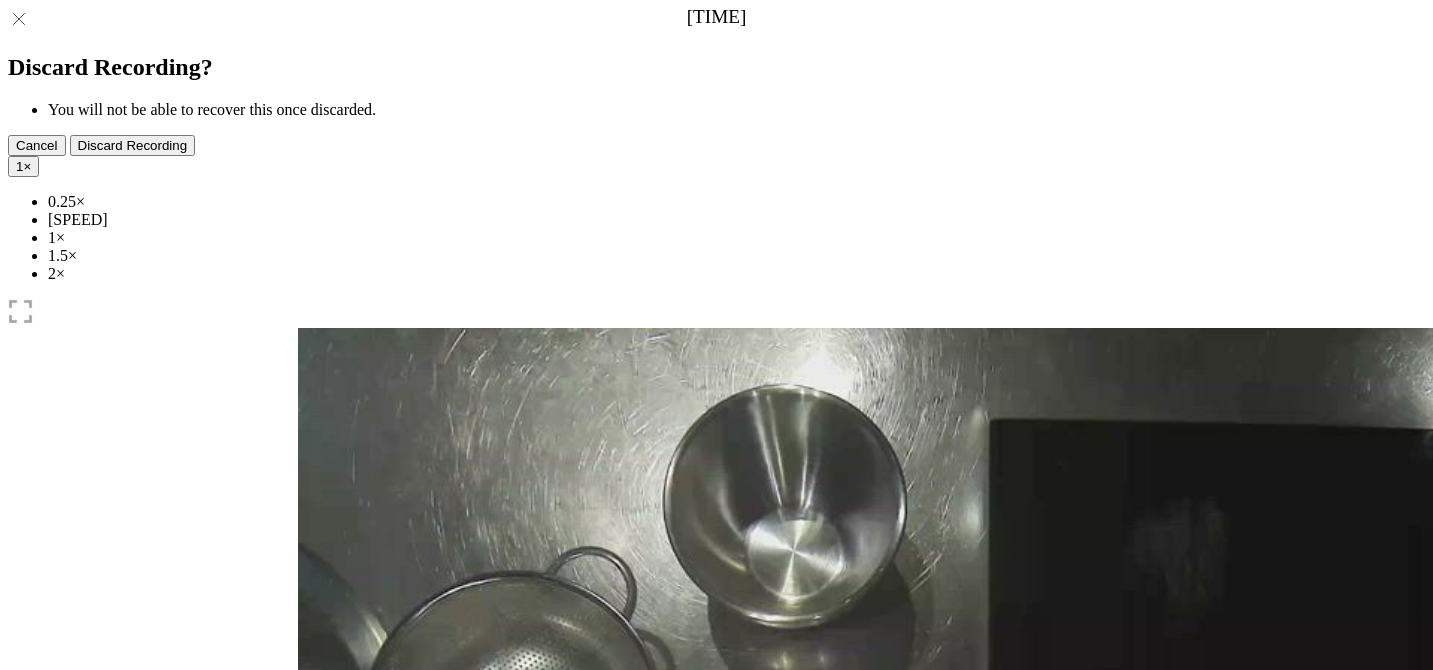 drag, startPoint x: 343, startPoint y: 524, endPoint x: 1059, endPoint y: 497, distance: 716.5089 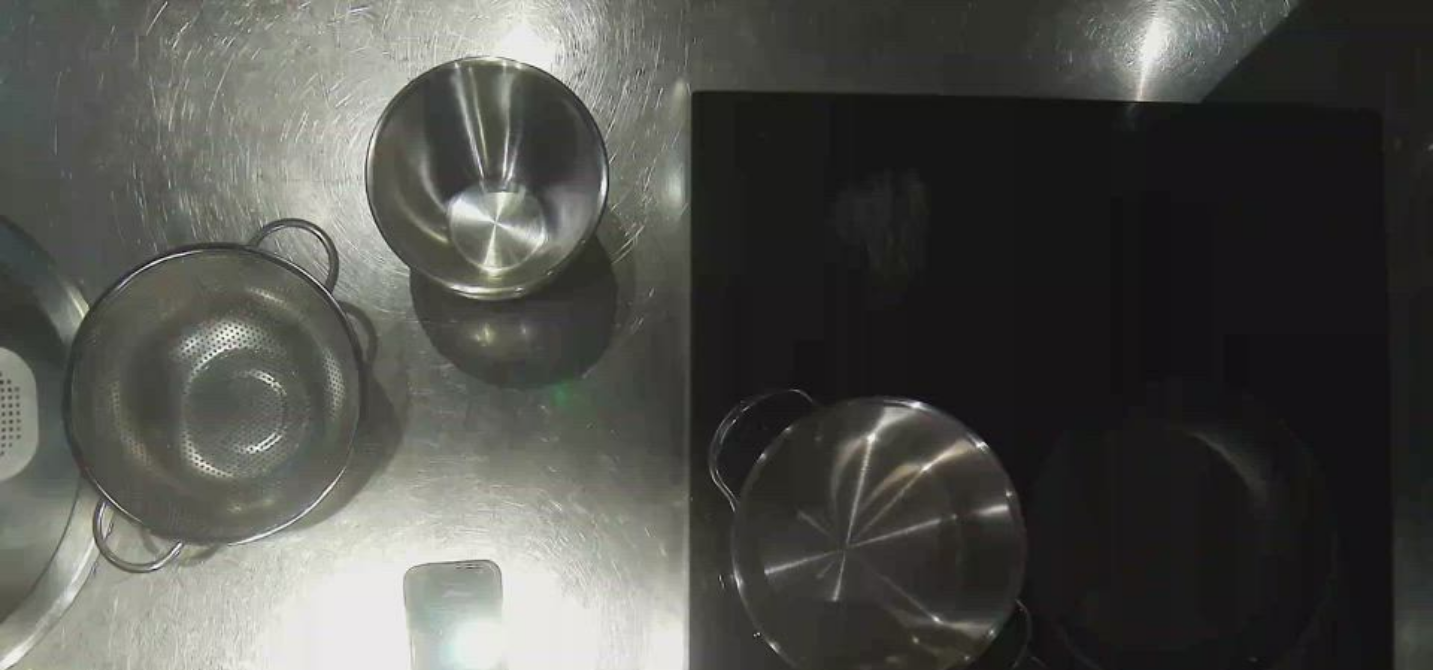 click on "Time elapsed:  [TIME]
Time remaining:  [TIME]" at bounding box center [717, 920] 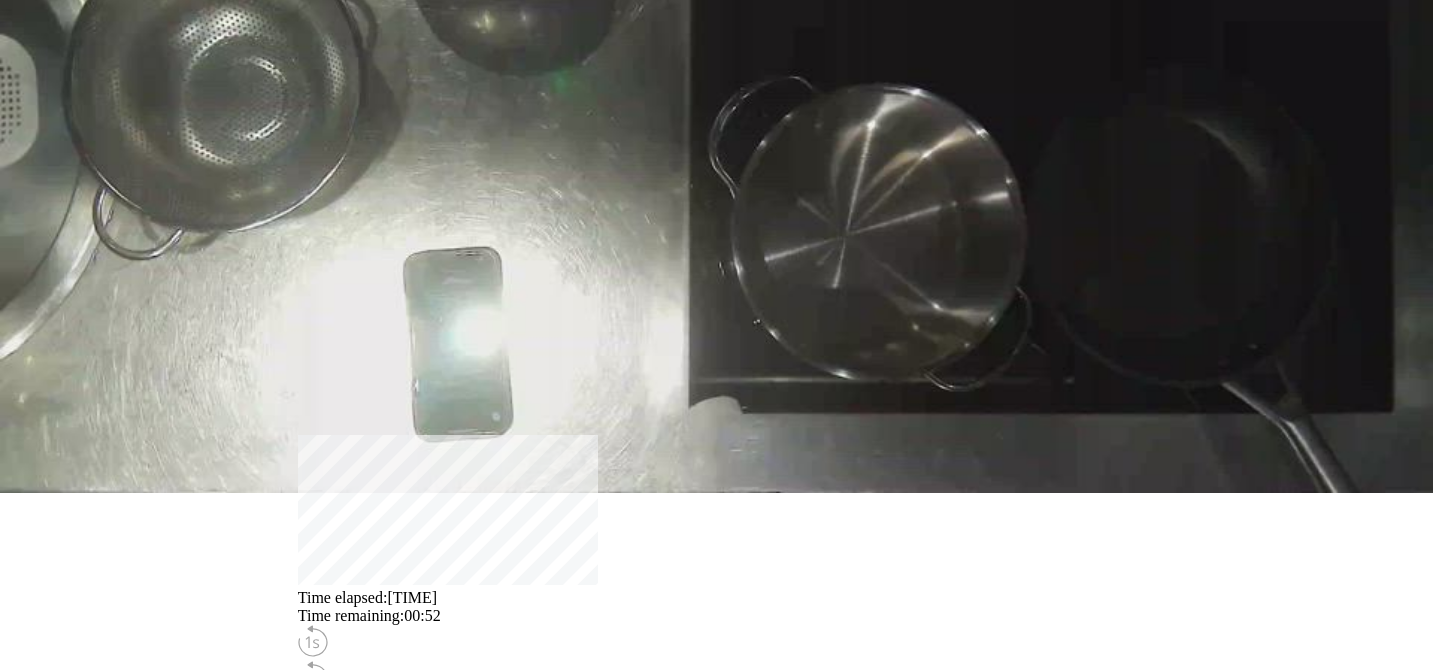 scroll, scrollTop: 360, scrollLeft: 0, axis: vertical 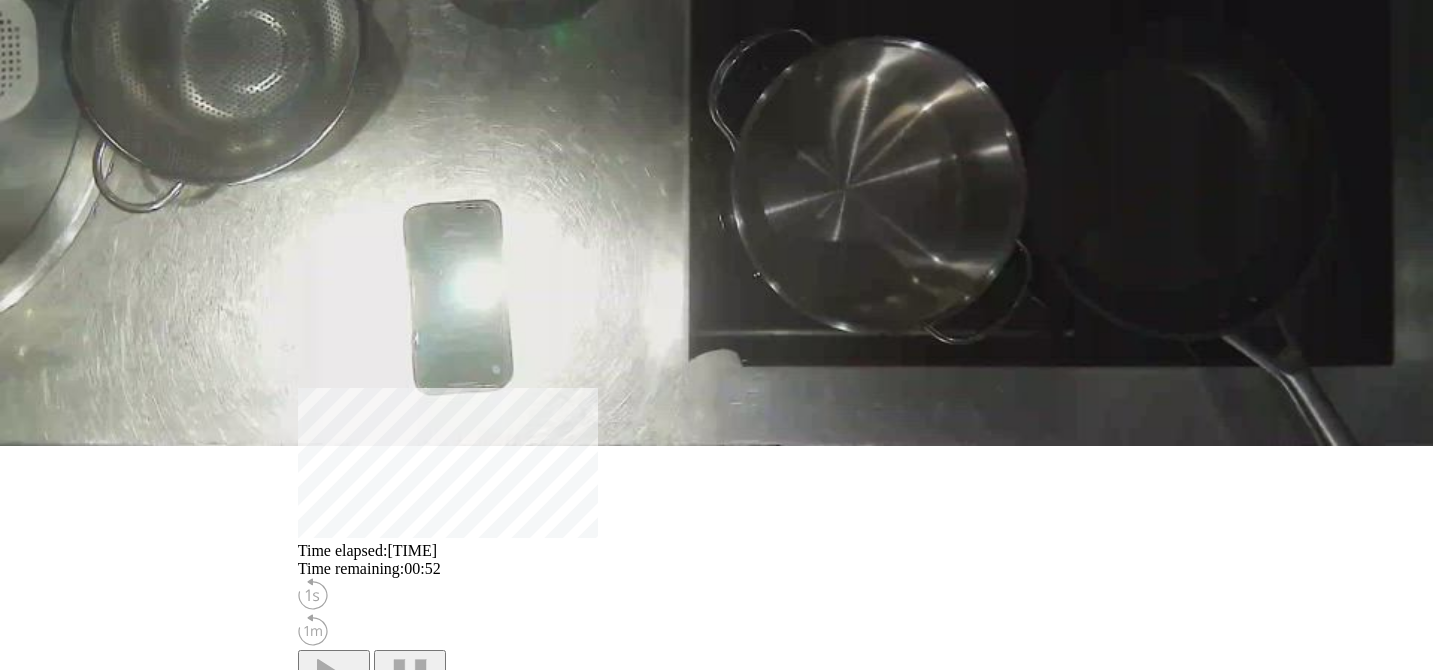 click on "**********" at bounding box center (391, 1530) 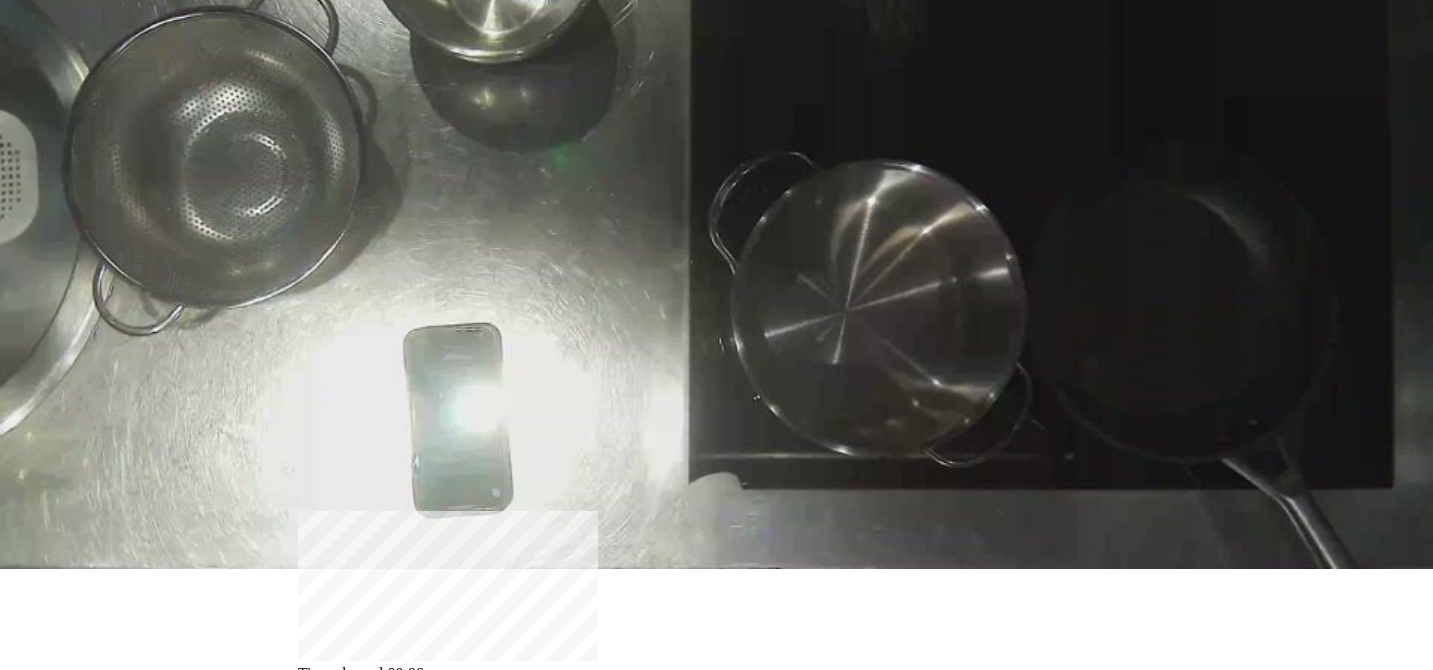 scroll, scrollTop: 20, scrollLeft: 0, axis: vertical 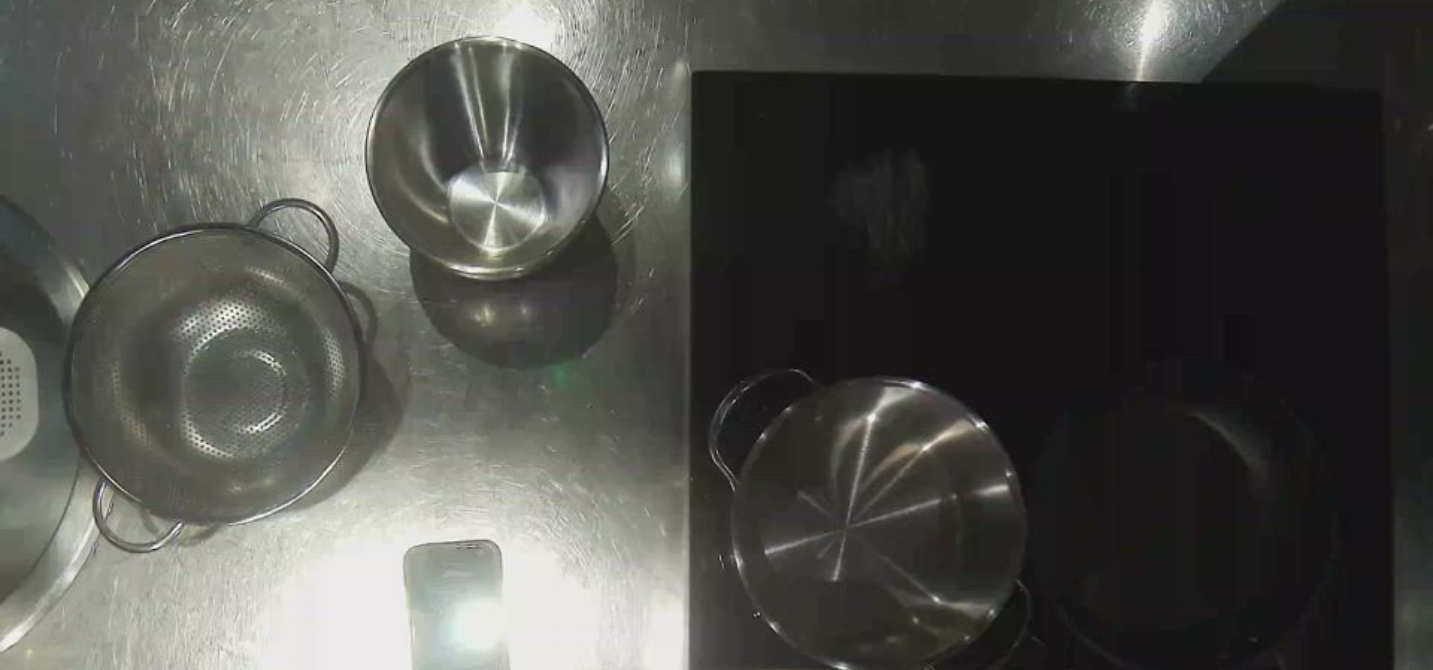 click at bounding box center [717, 882] 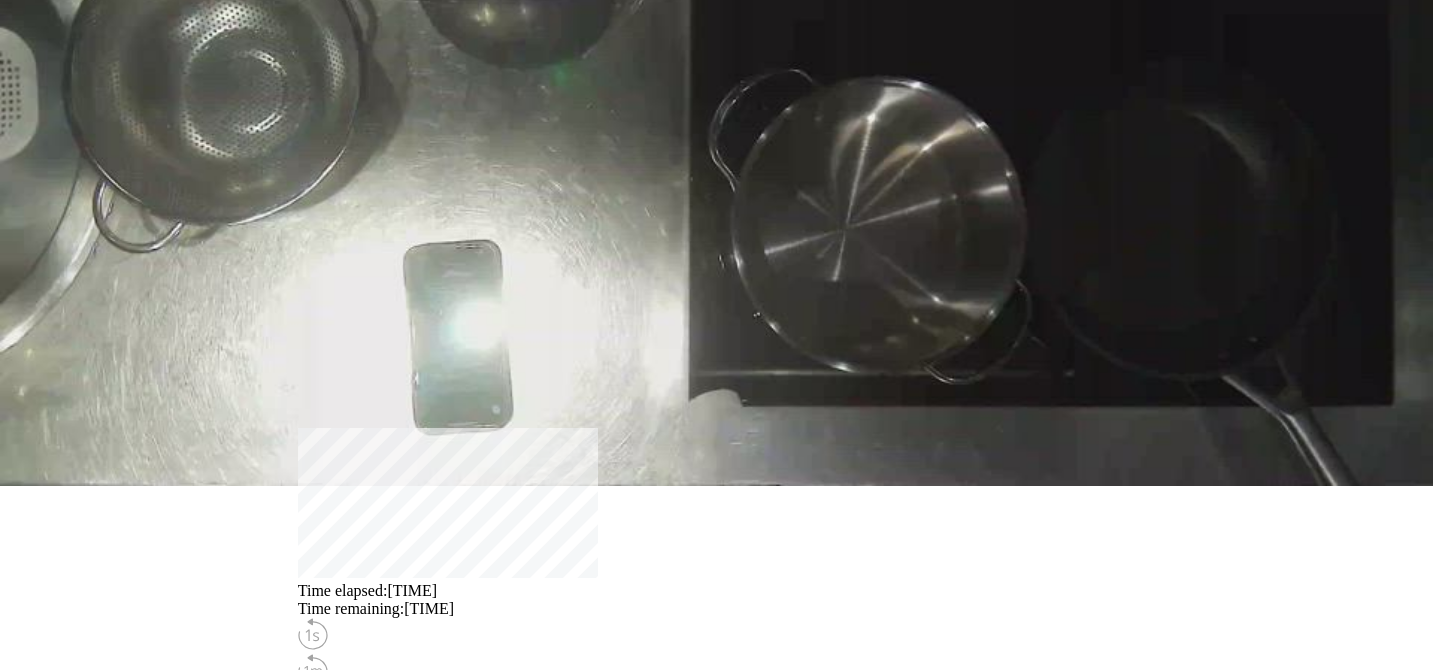 scroll, scrollTop: 375, scrollLeft: 0, axis: vertical 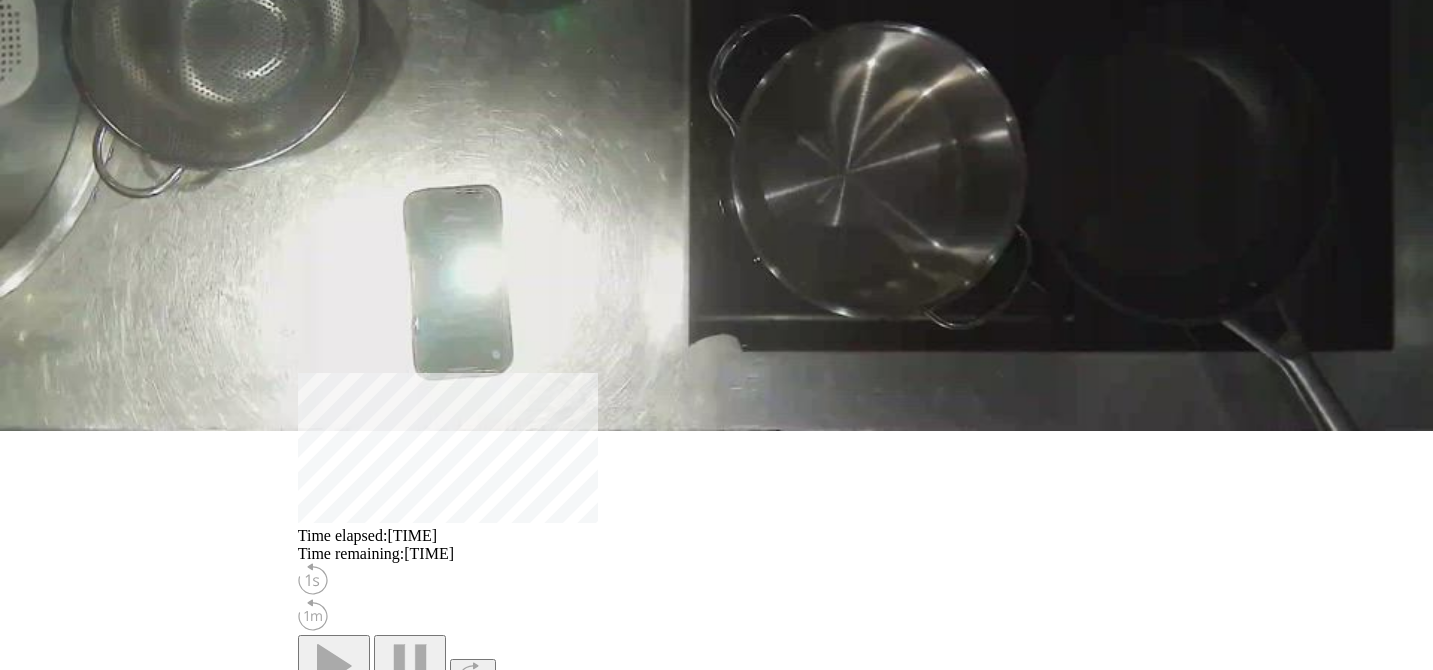 click on "**********" at bounding box center (391, 1515) 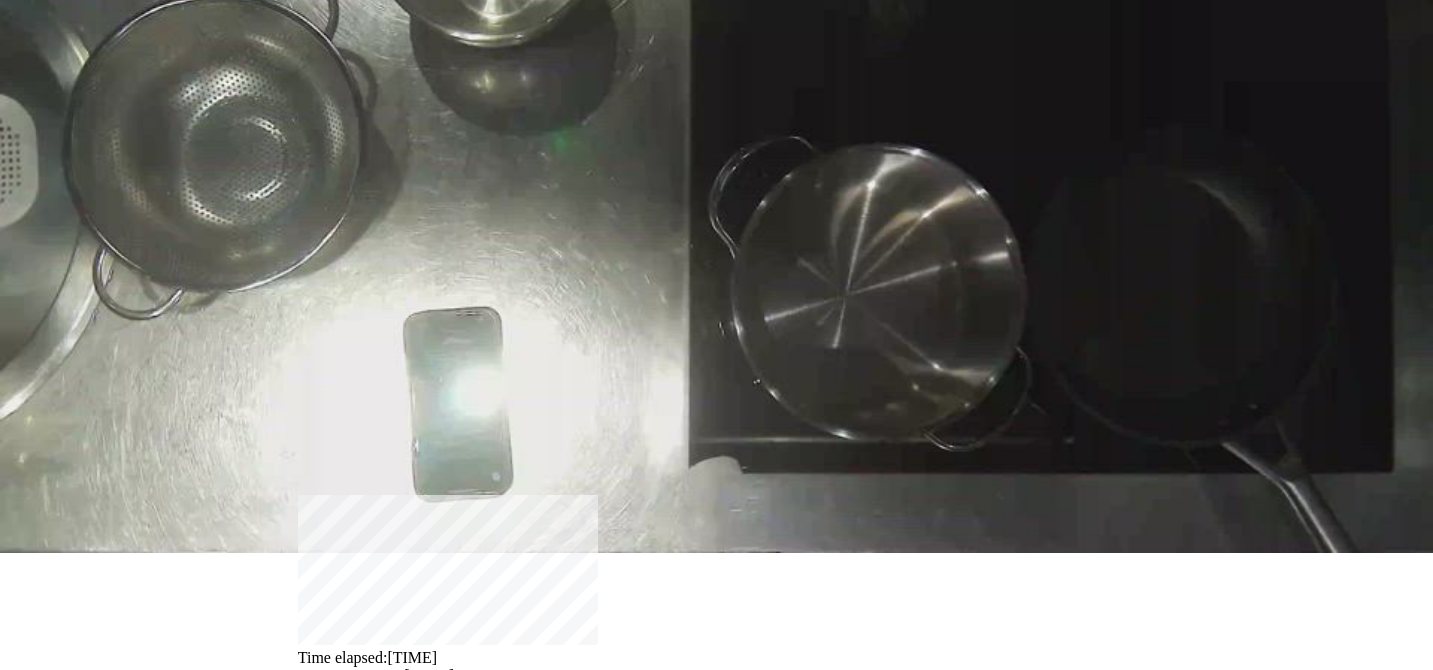scroll, scrollTop: 244, scrollLeft: 0, axis: vertical 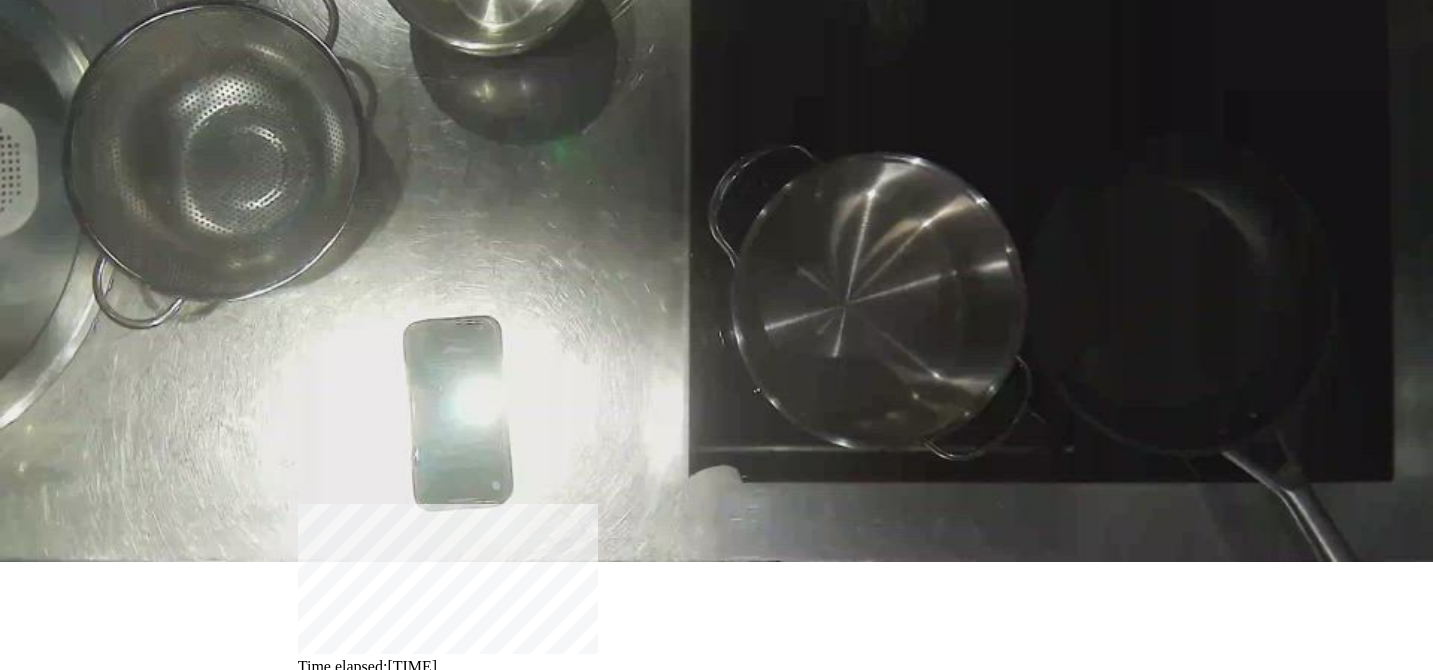 drag, startPoint x: 396, startPoint y: 280, endPoint x: 767, endPoint y: 270, distance: 371.13474 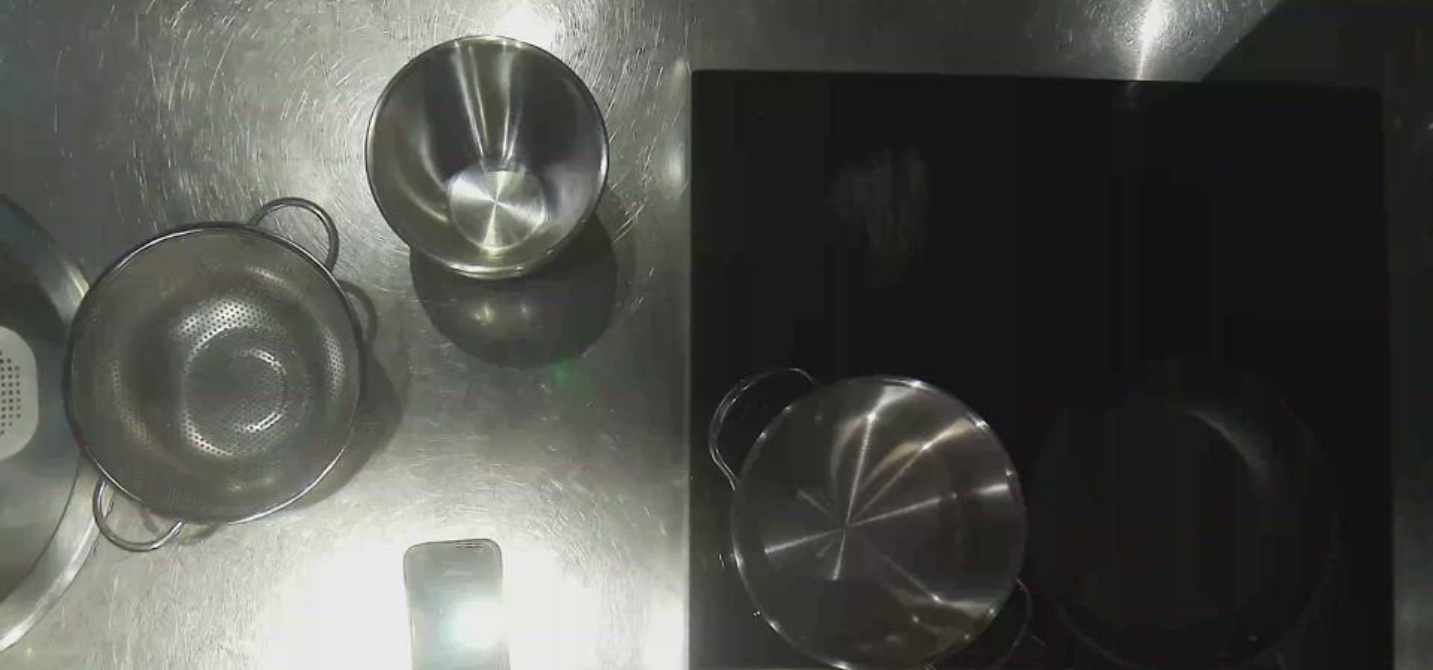 scroll, scrollTop: 0, scrollLeft: 0, axis: both 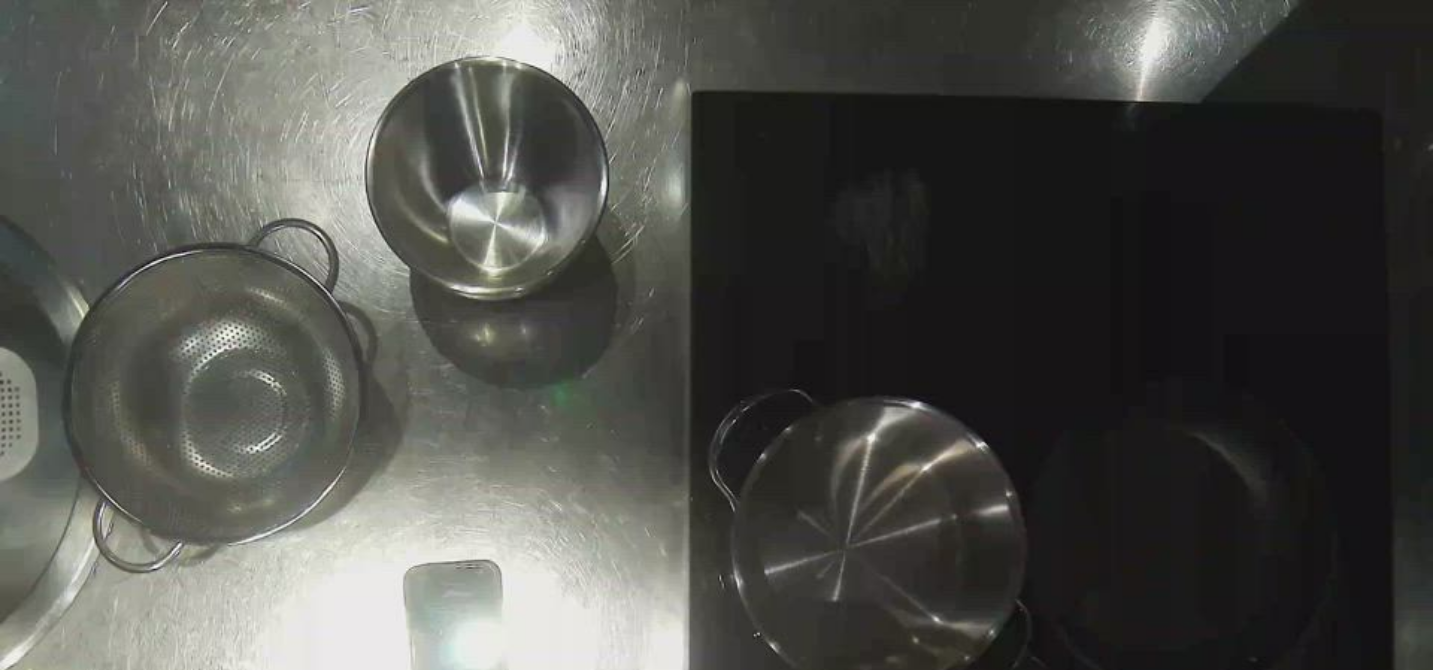 drag, startPoint x: 763, startPoint y: 524, endPoint x: 946, endPoint y: 522, distance: 183.01093 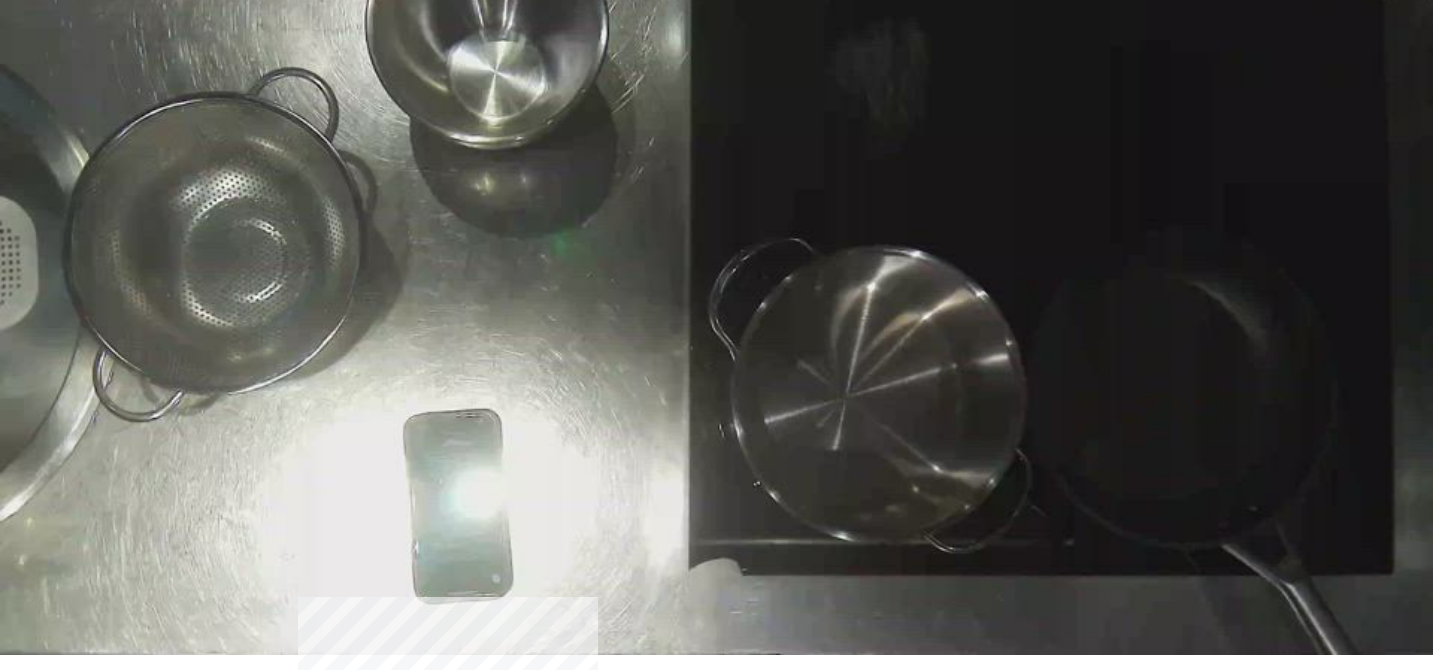 scroll, scrollTop: 250, scrollLeft: 0, axis: vertical 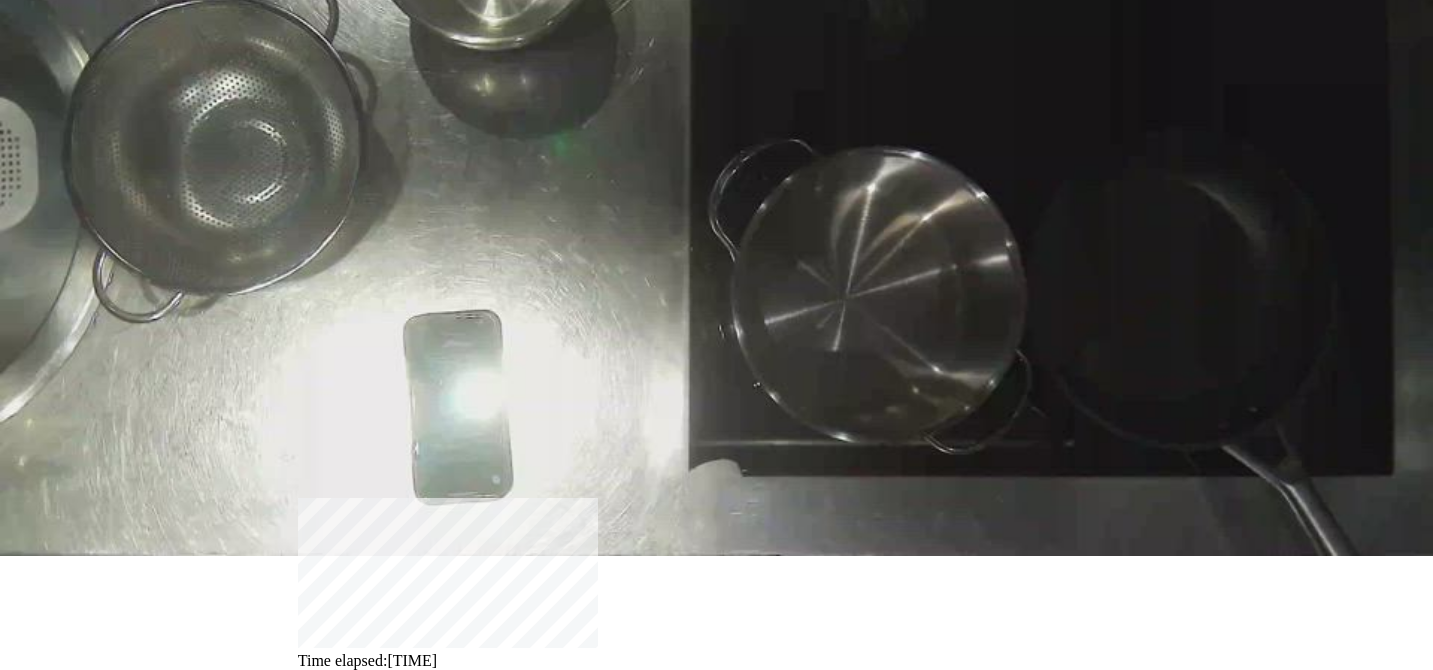 click on "**********" at bounding box center (391, 1640) 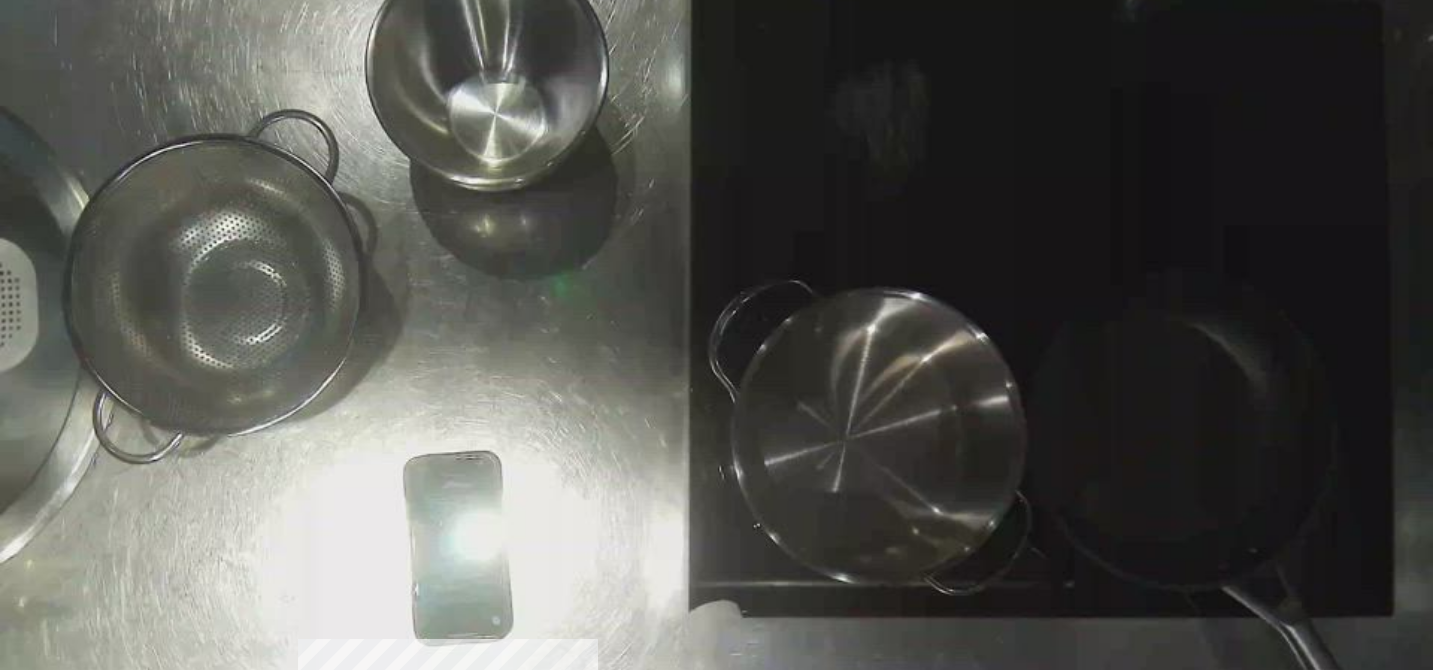 scroll, scrollTop: 0, scrollLeft: 0, axis: both 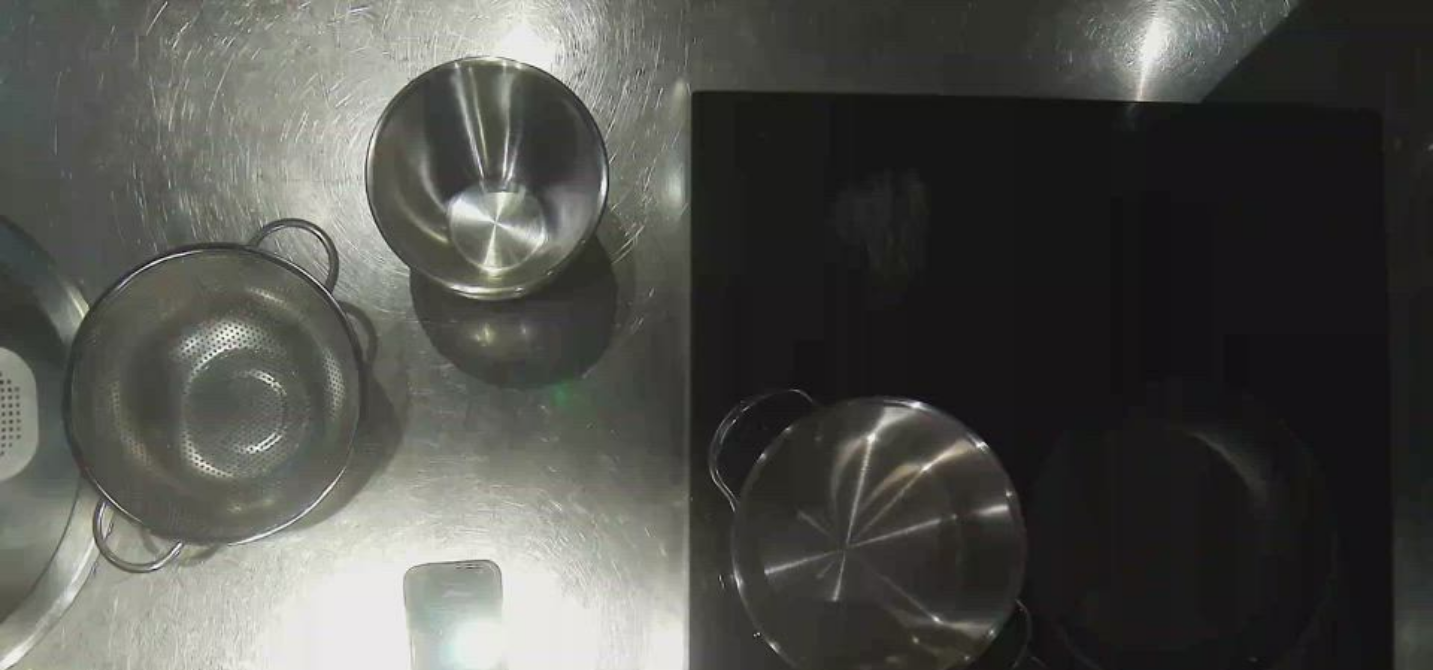 click at bounding box center (717, 902) 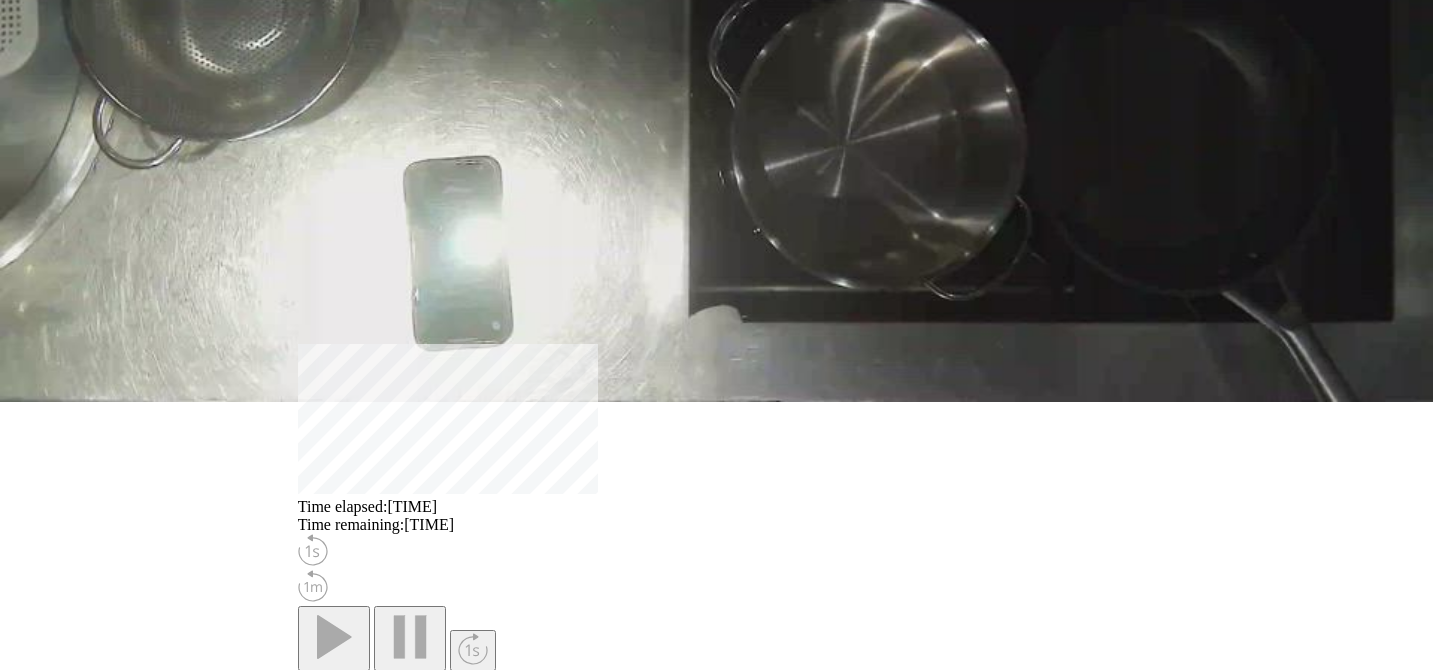 scroll, scrollTop: 420, scrollLeft: 0, axis: vertical 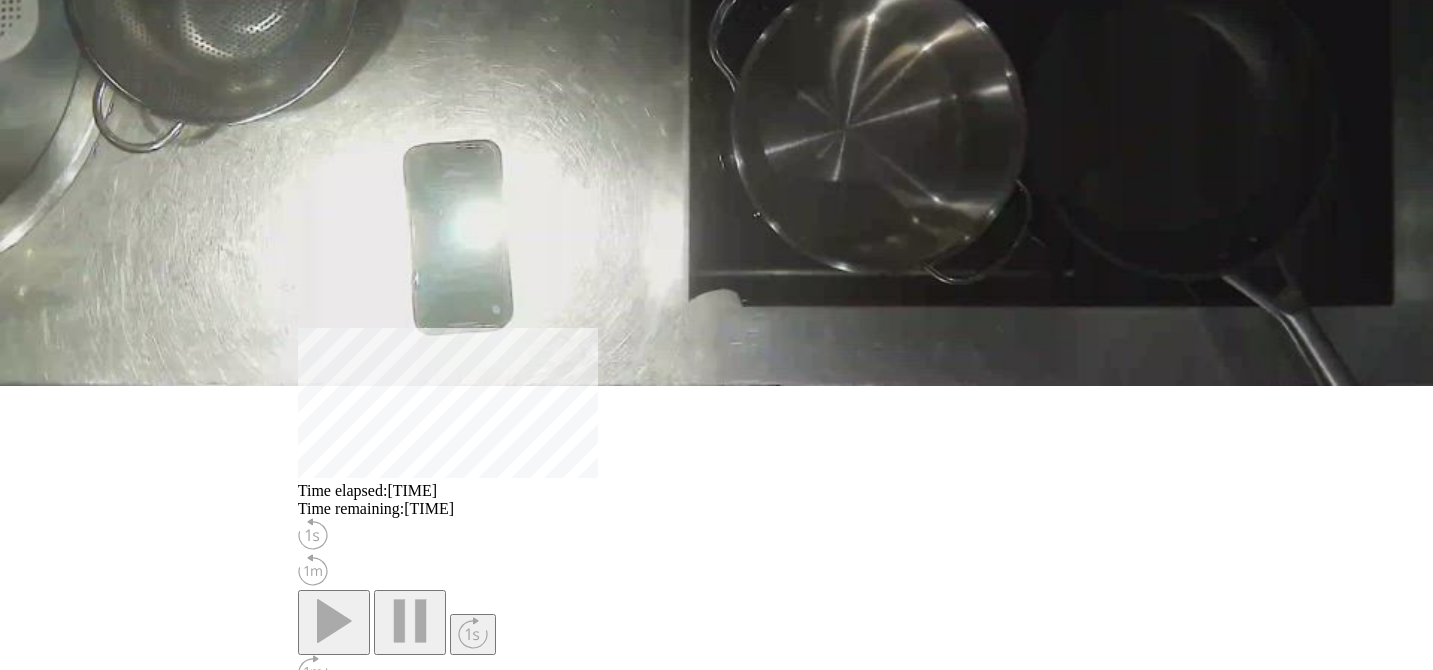 click on "**********" at bounding box center (391, 1470) 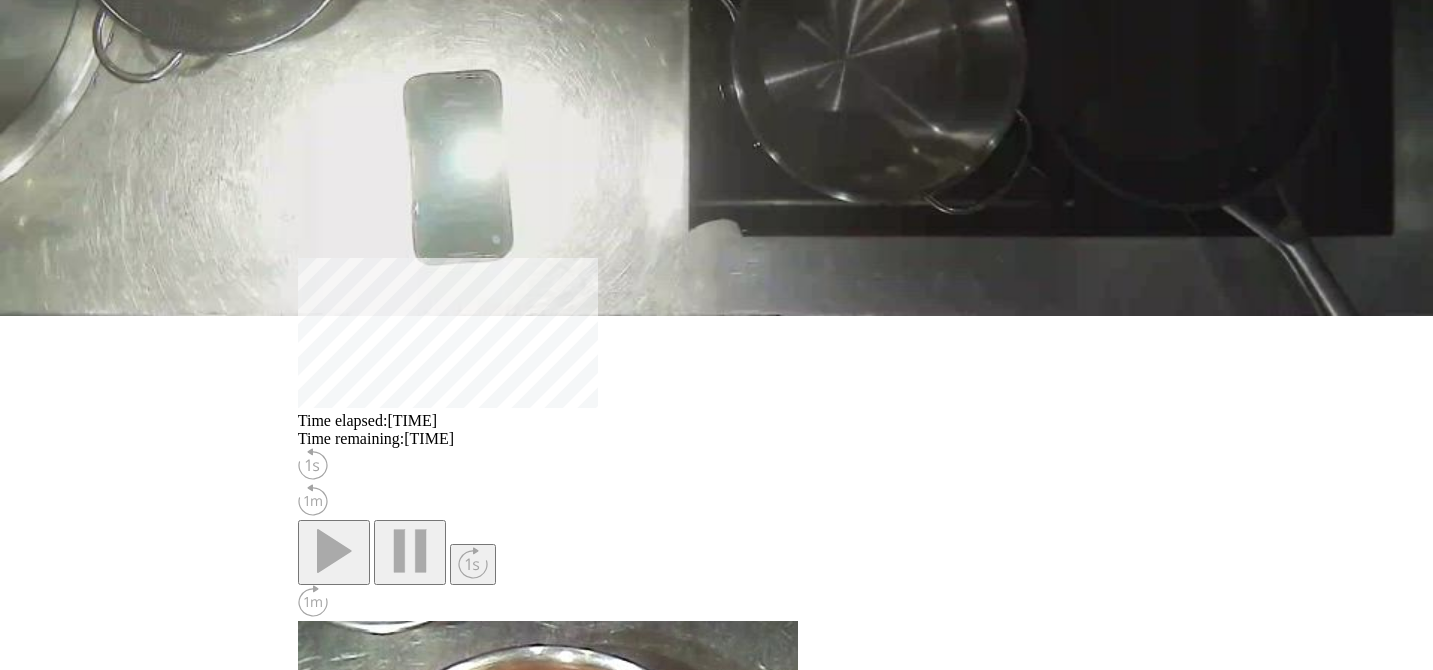 scroll, scrollTop: 494, scrollLeft: 0, axis: vertical 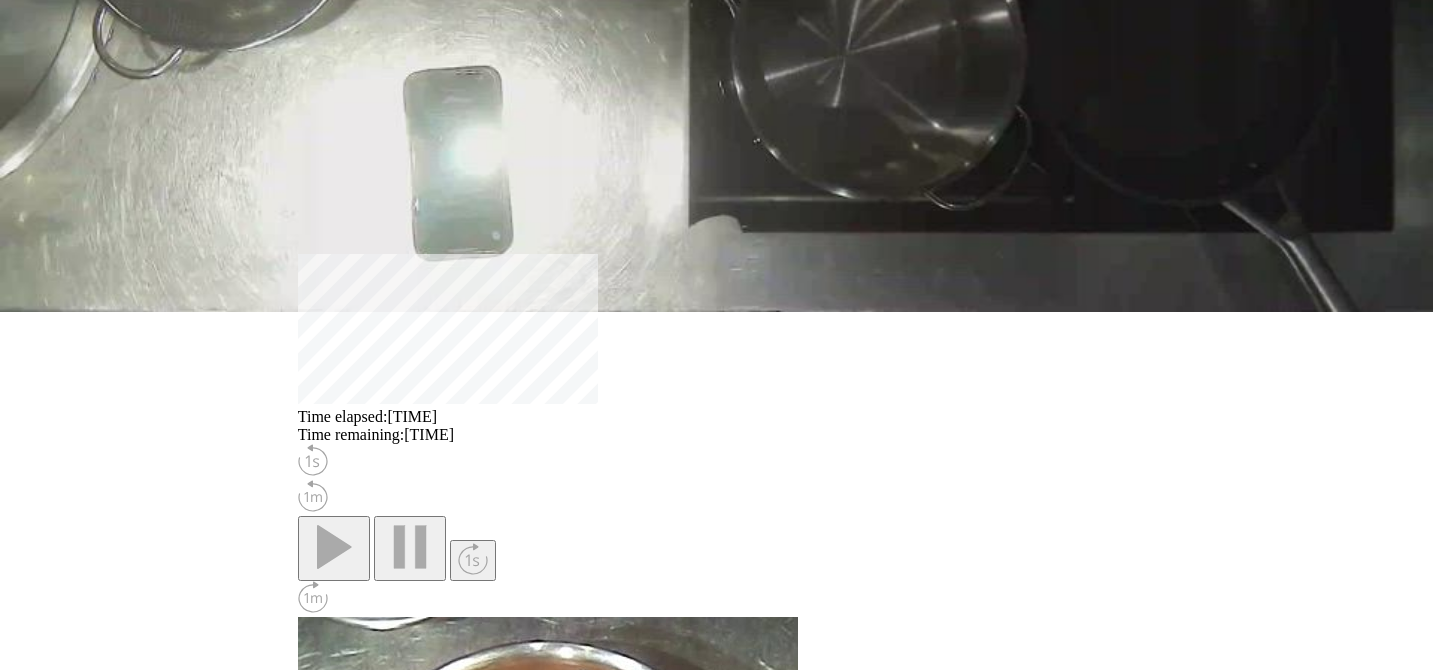 click on "切り抜く" at bounding box center (519, 1396) 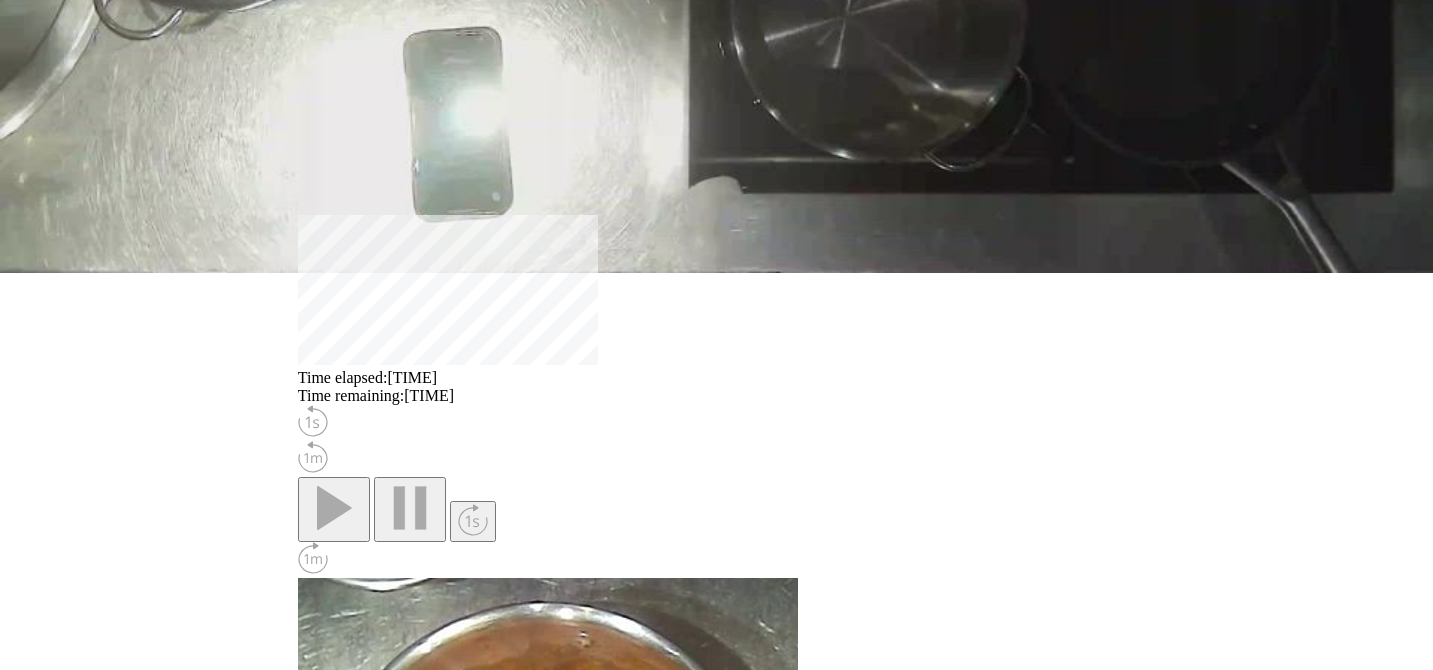 scroll, scrollTop: 542, scrollLeft: 0, axis: vertical 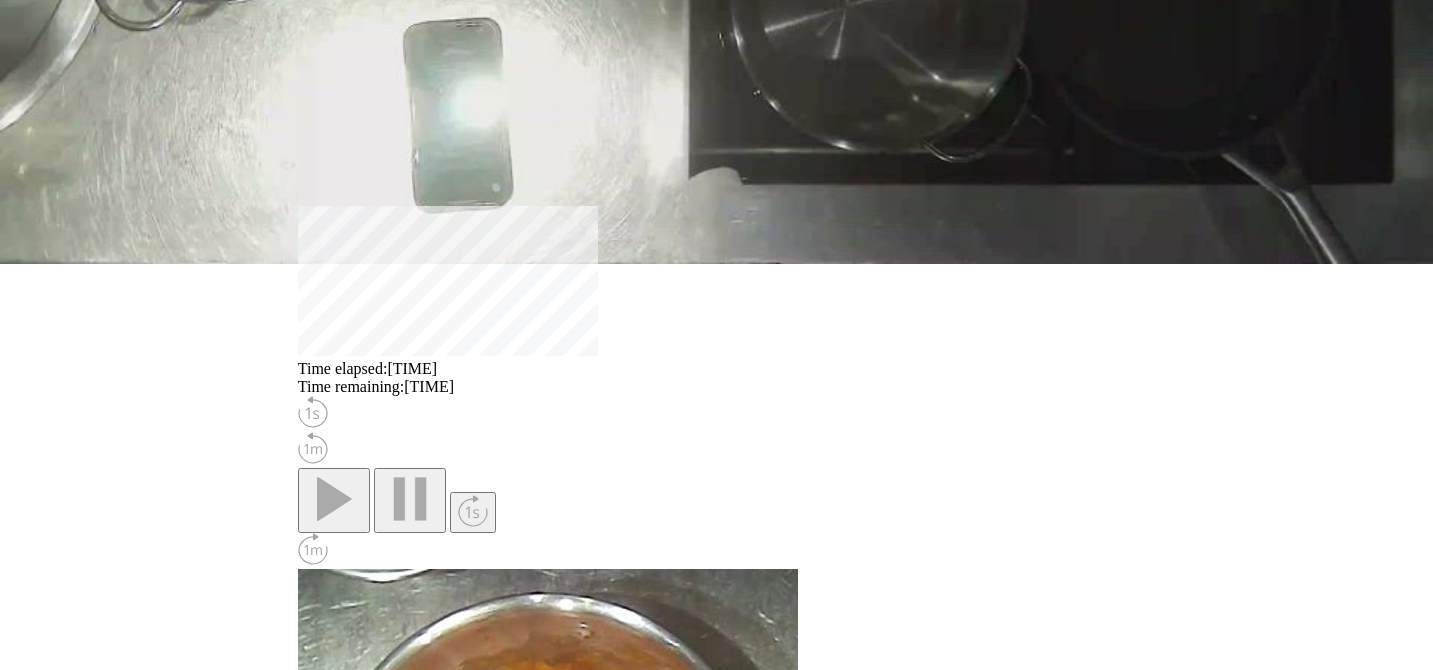 click on "[MASKED]" at bounding box center [311, 1475] 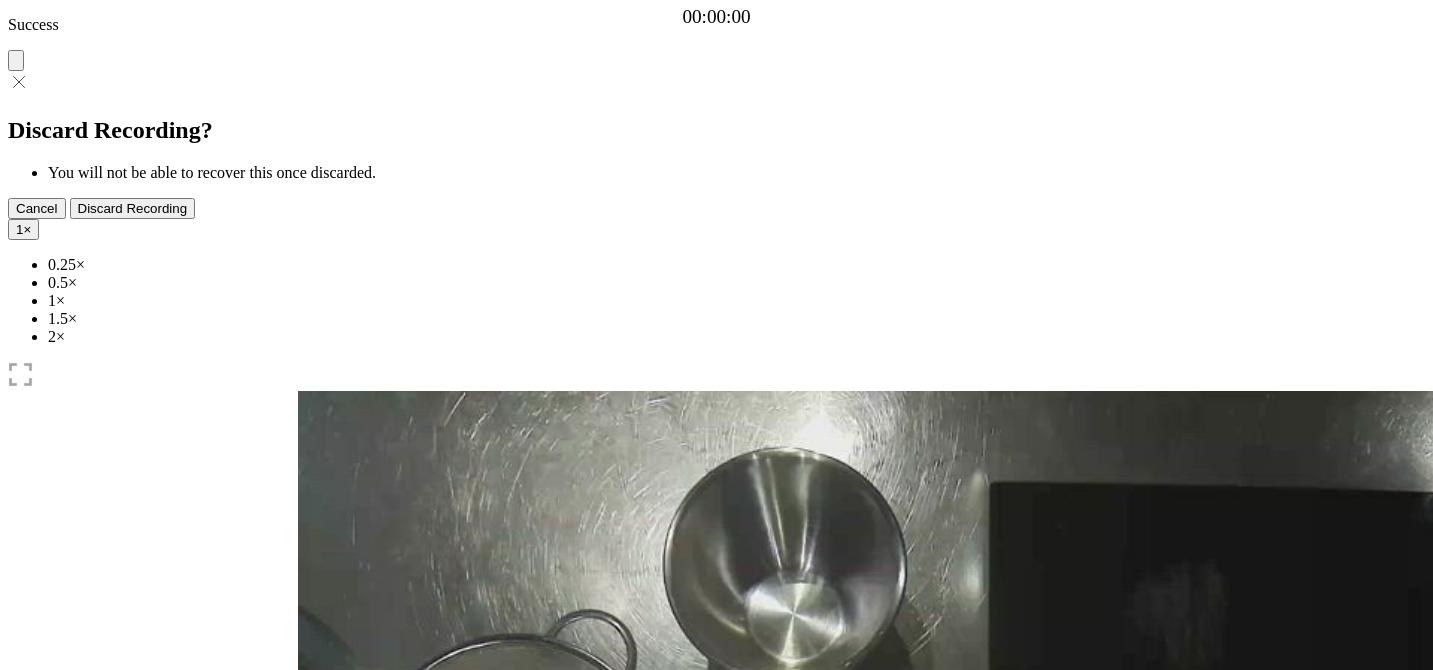 scroll, scrollTop: 0, scrollLeft: 0, axis: both 